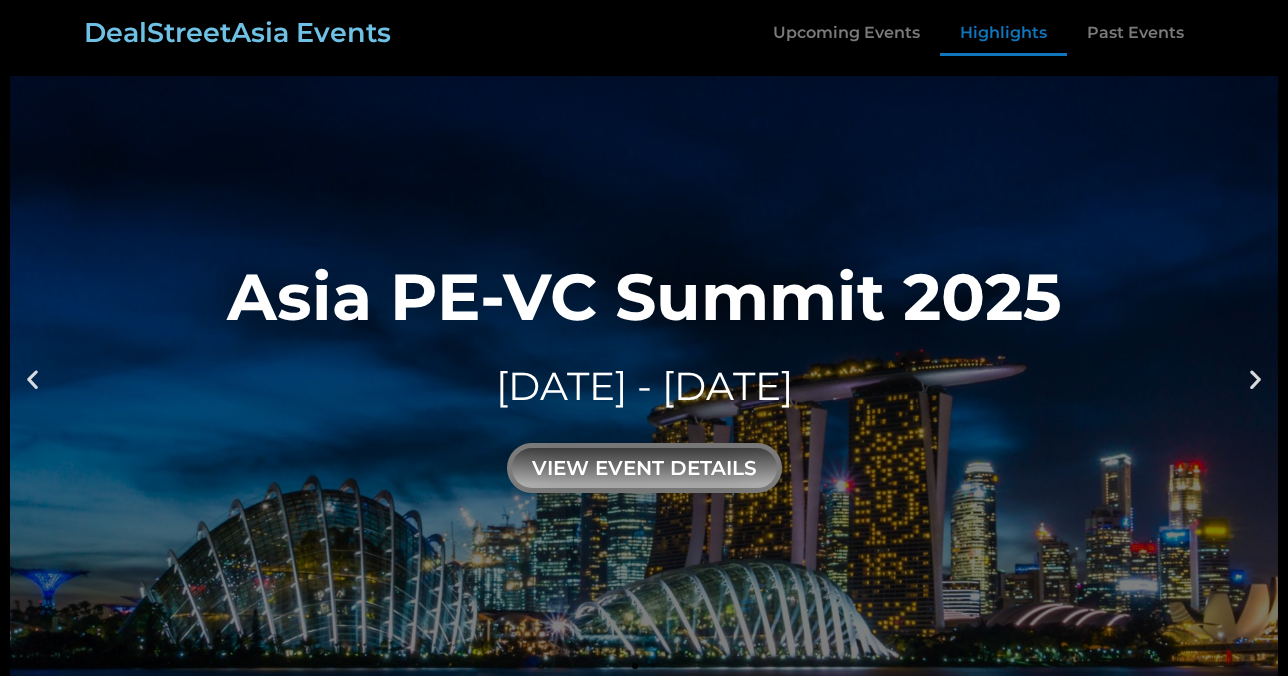 scroll, scrollTop: 0, scrollLeft: 0, axis: both 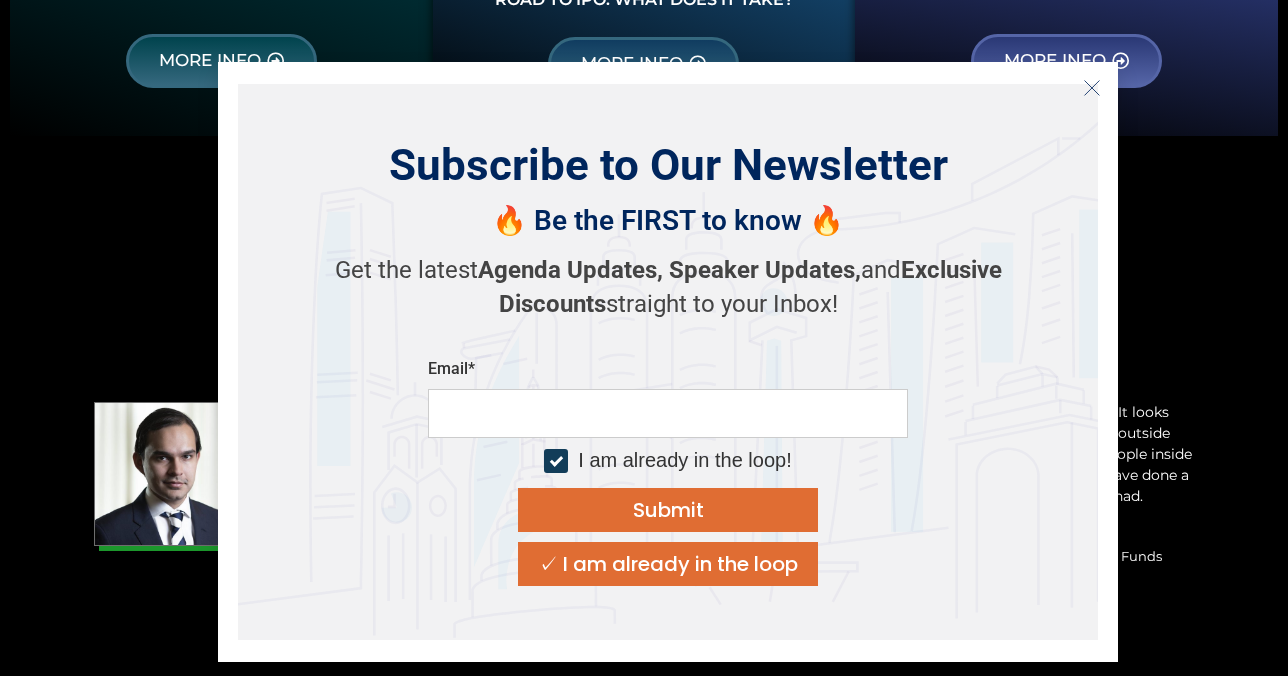 drag, startPoint x: 1096, startPoint y: 88, endPoint x: 763, endPoint y: 340, distance: 417.60388 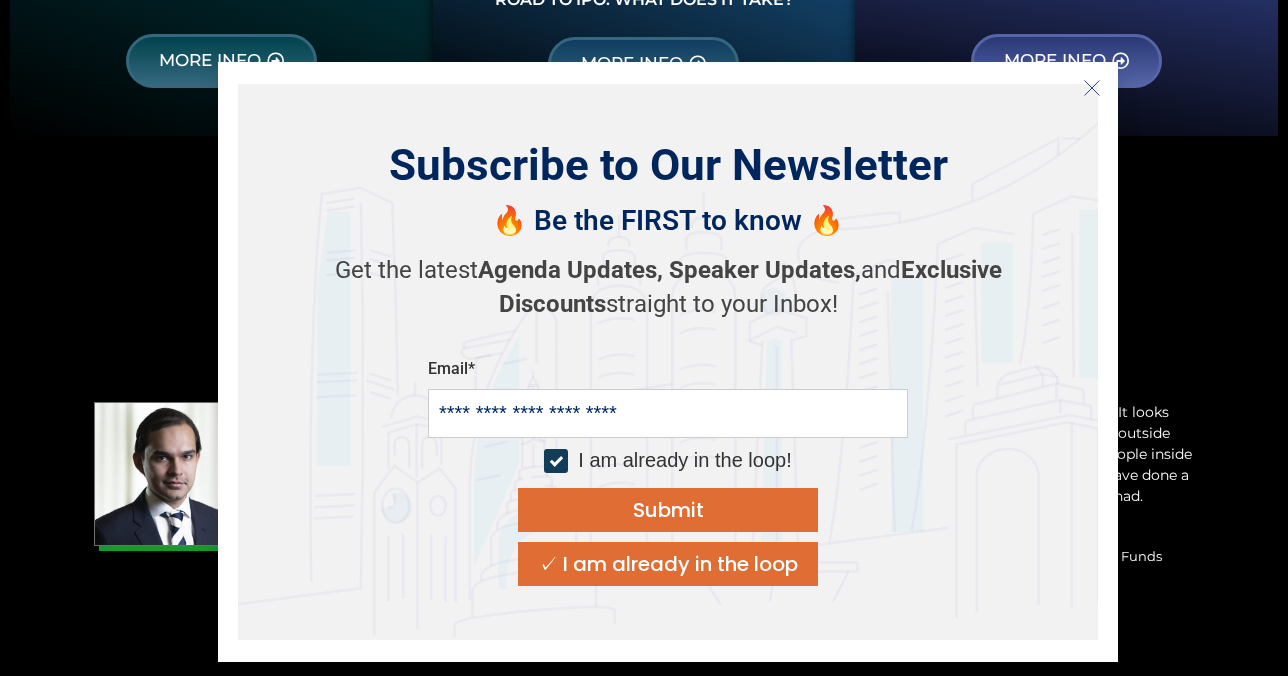 click on "Submit" at bounding box center (668, 510) 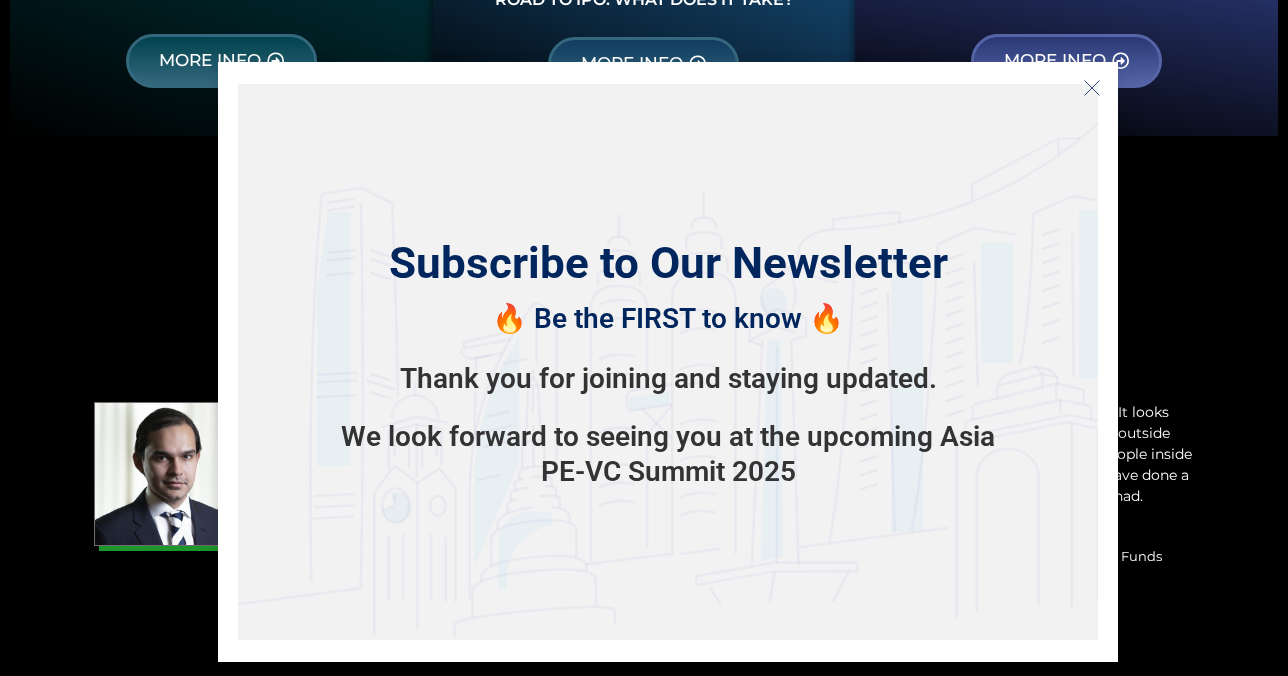 click 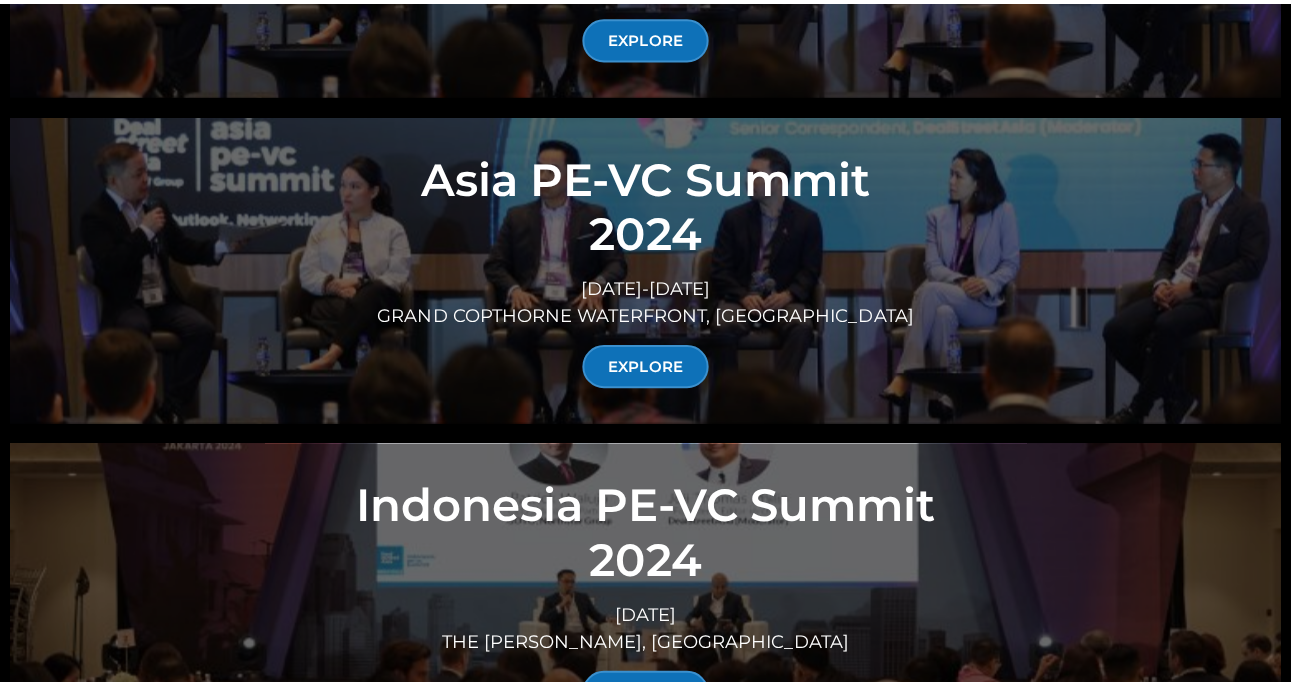 scroll, scrollTop: 7398, scrollLeft: 0, axis: vertical 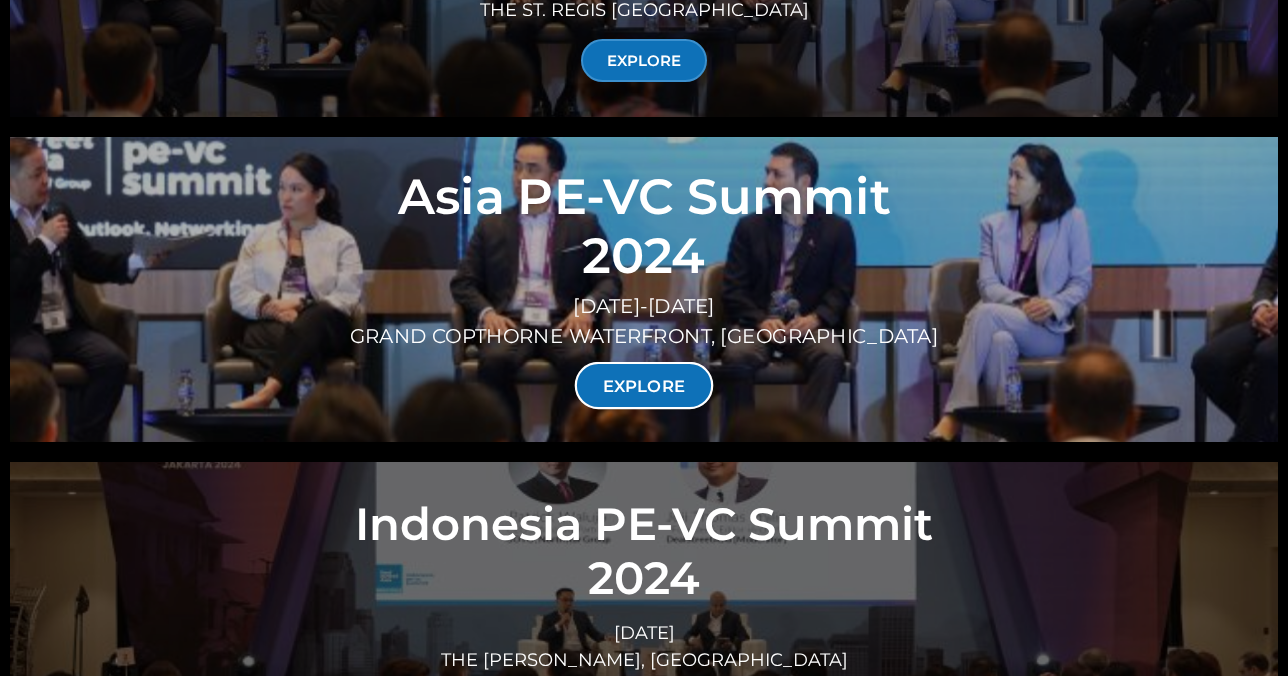 click on "EXPLORE" at bounding box center [644, 385] 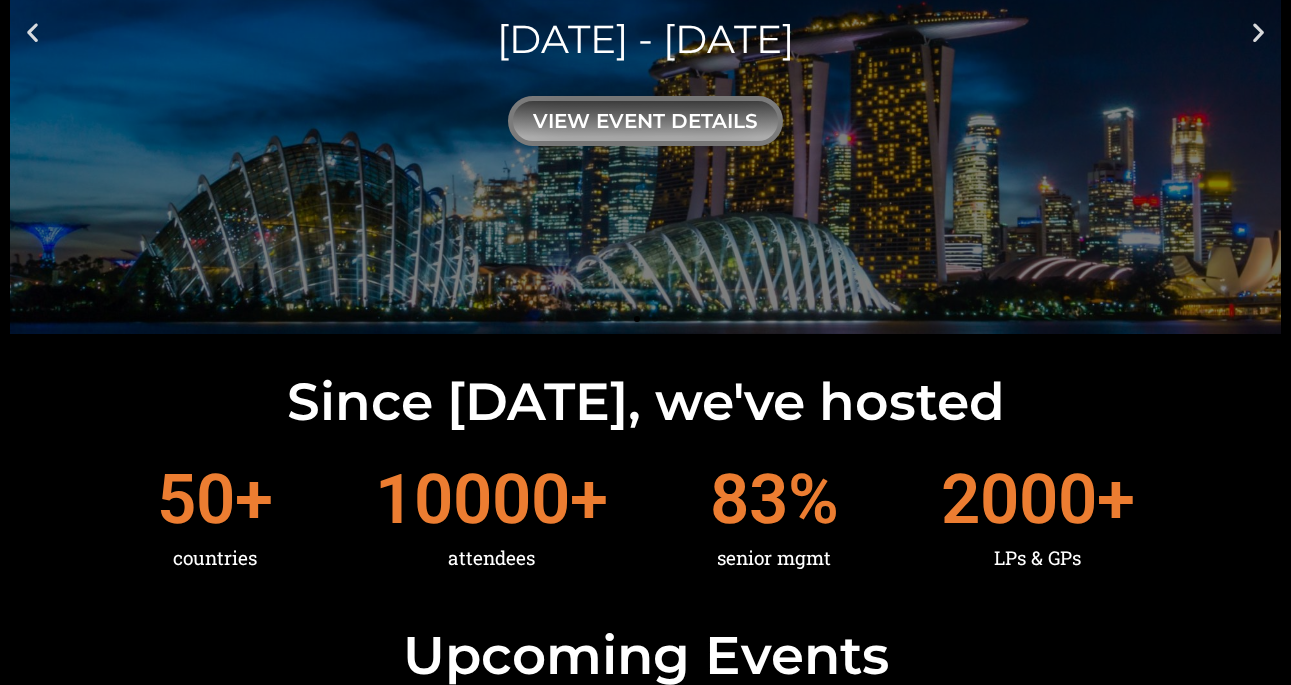 scroll, scrollTop: 0, scrollLeft: 0, axis: both 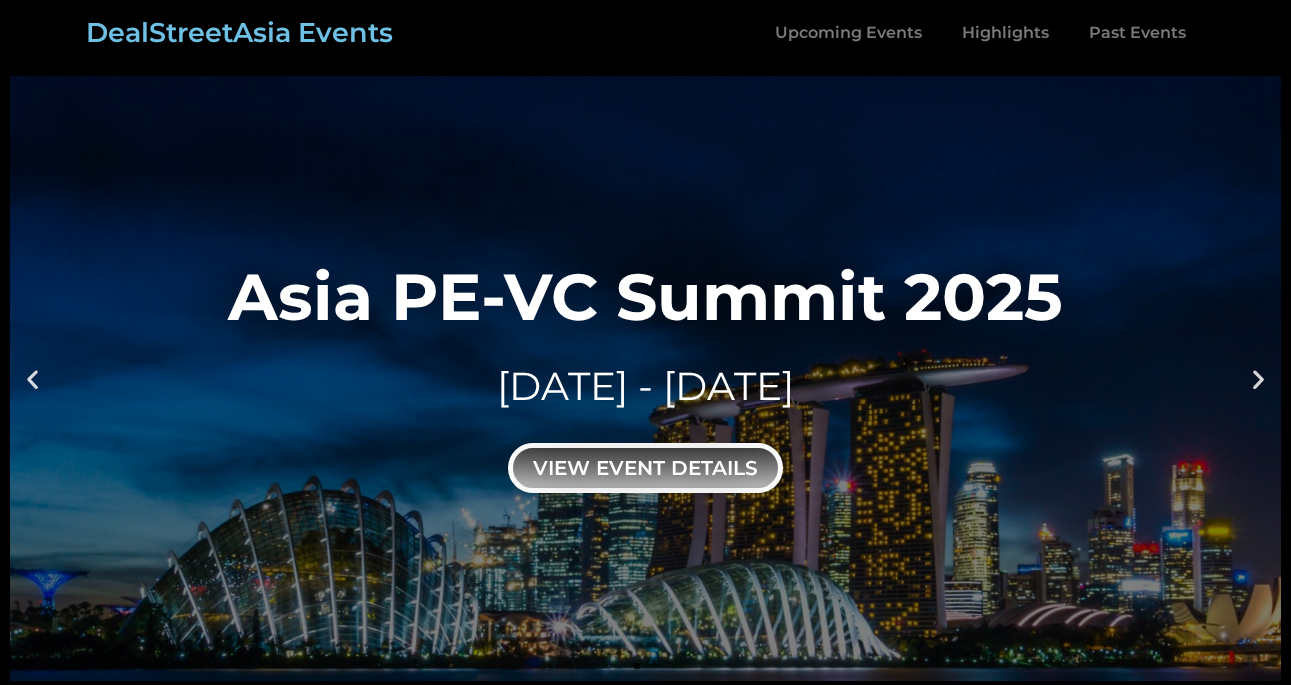click on "view event details" at bounding box center (645, 468) 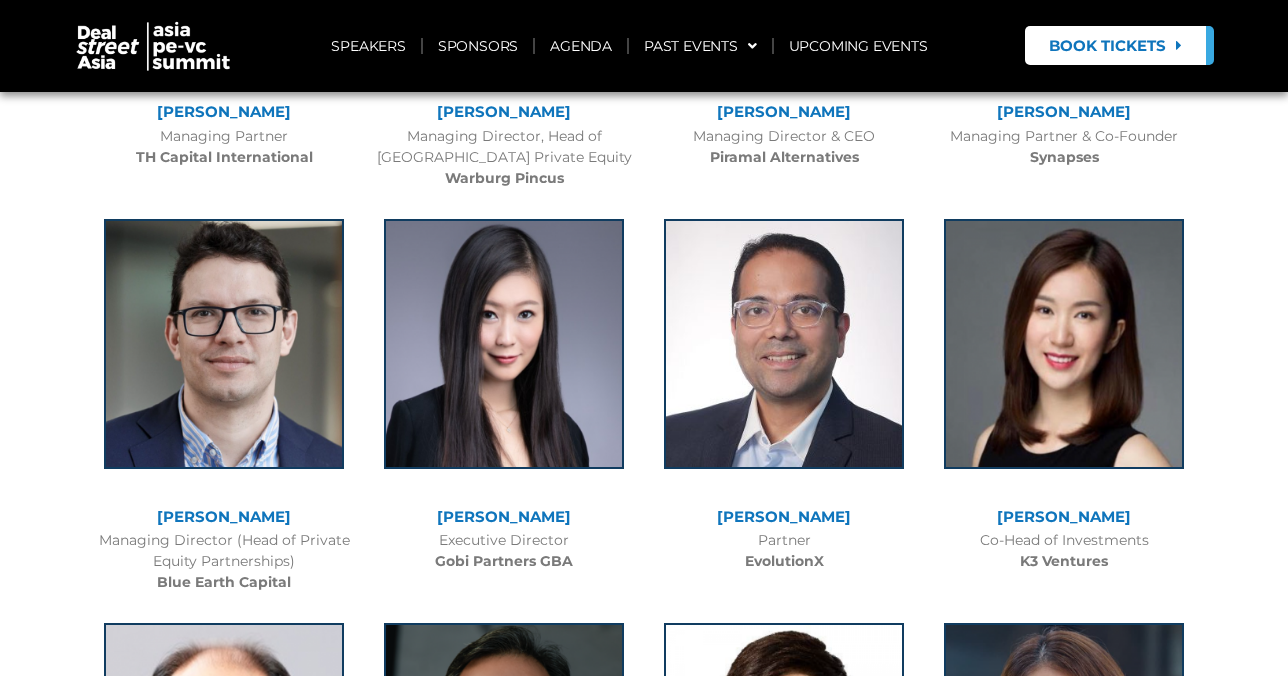 scroll, scrollTop: 3684, scrollLeft: 0, axis: vertical 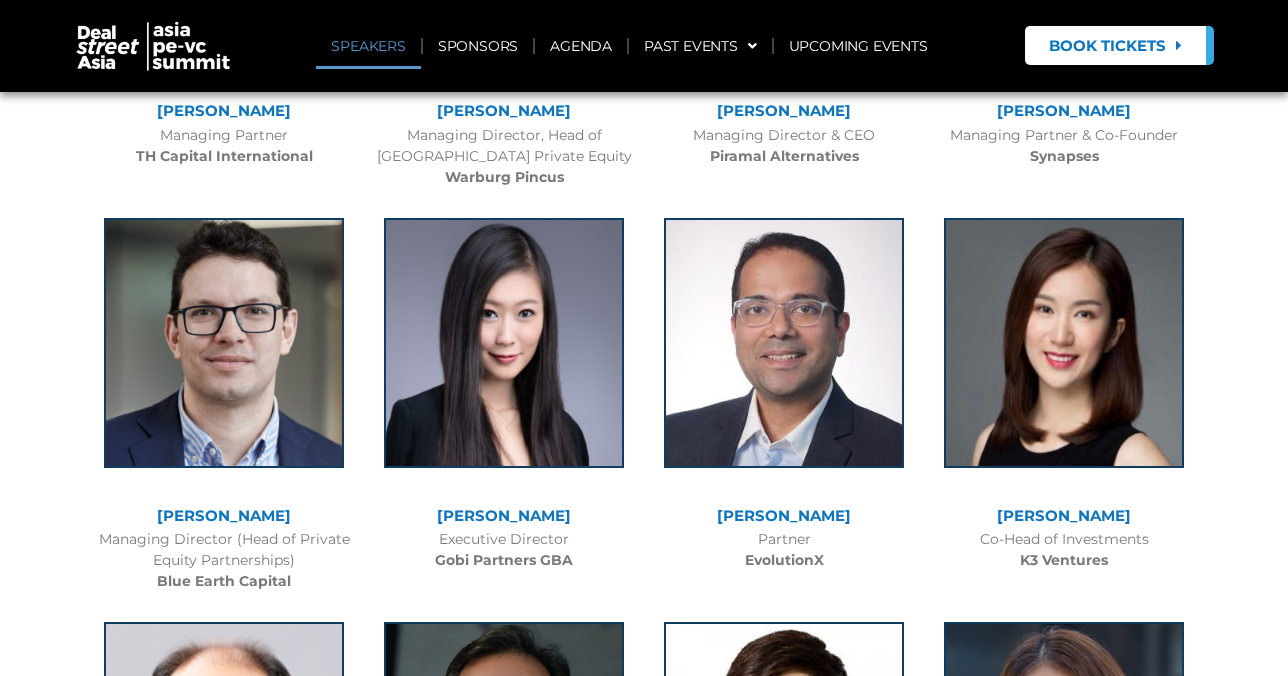 click on "SPEAKERS" 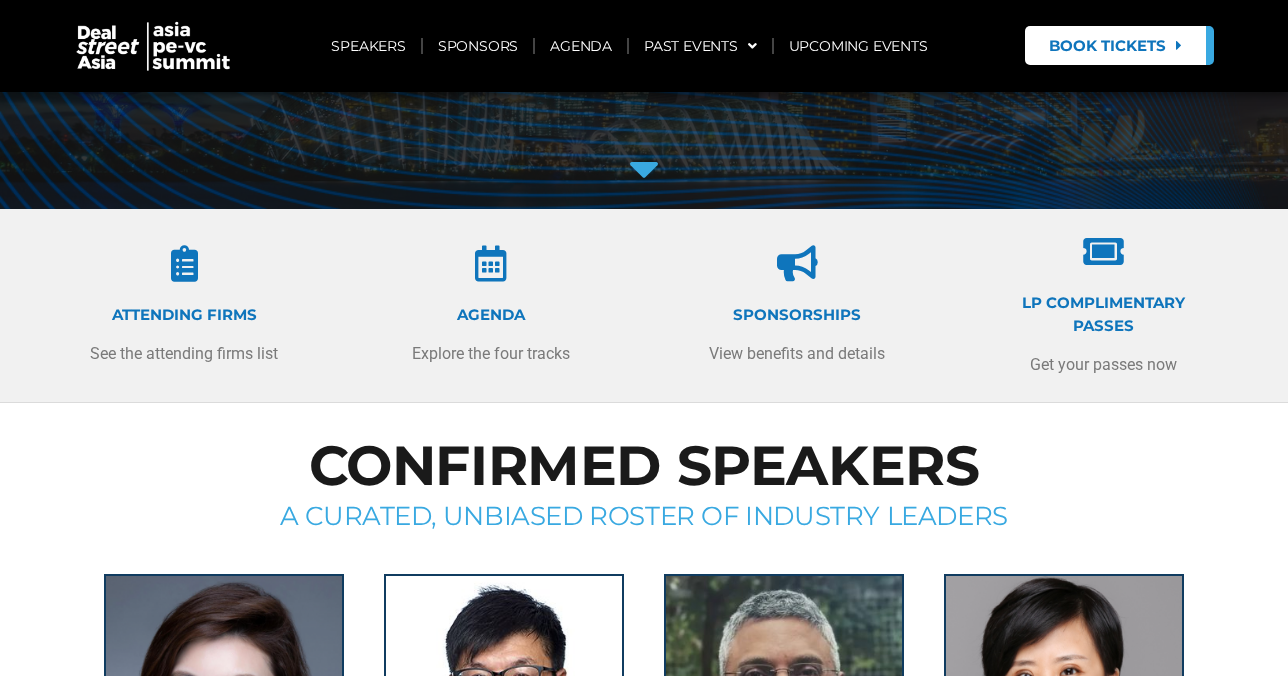 scroll, scrollTop: 172, scrollLeft: 0, axis: vertical 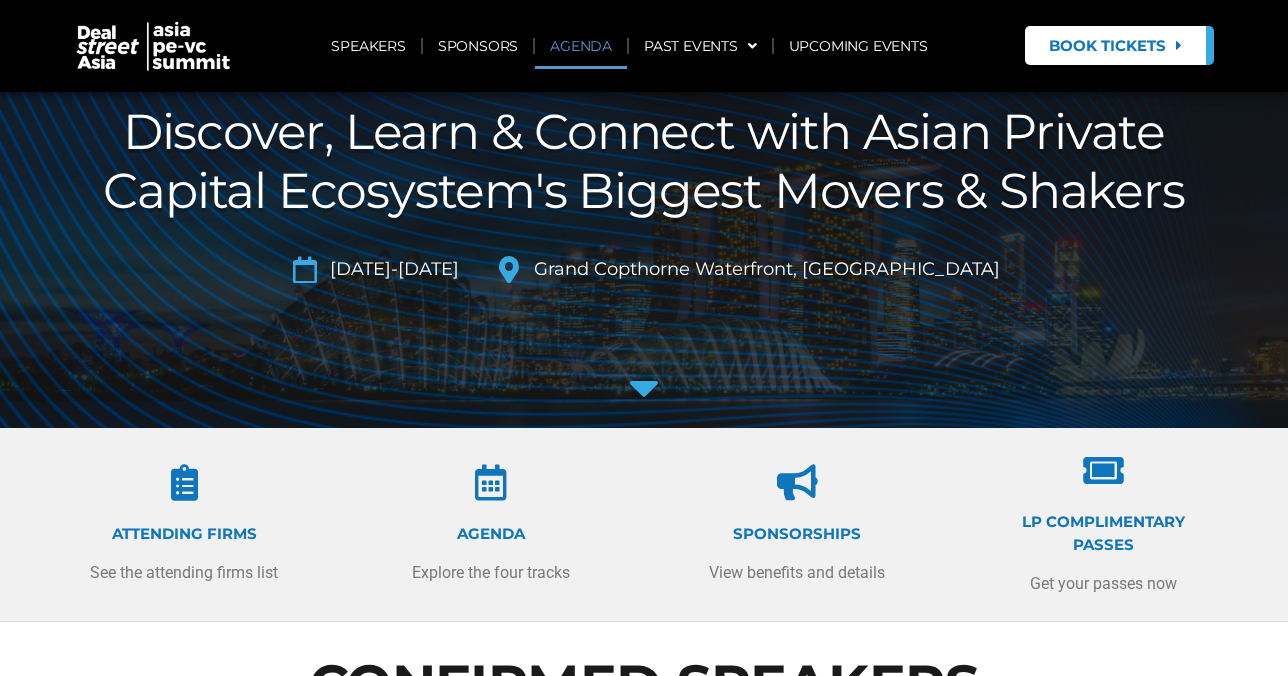 click on "AGENDA" 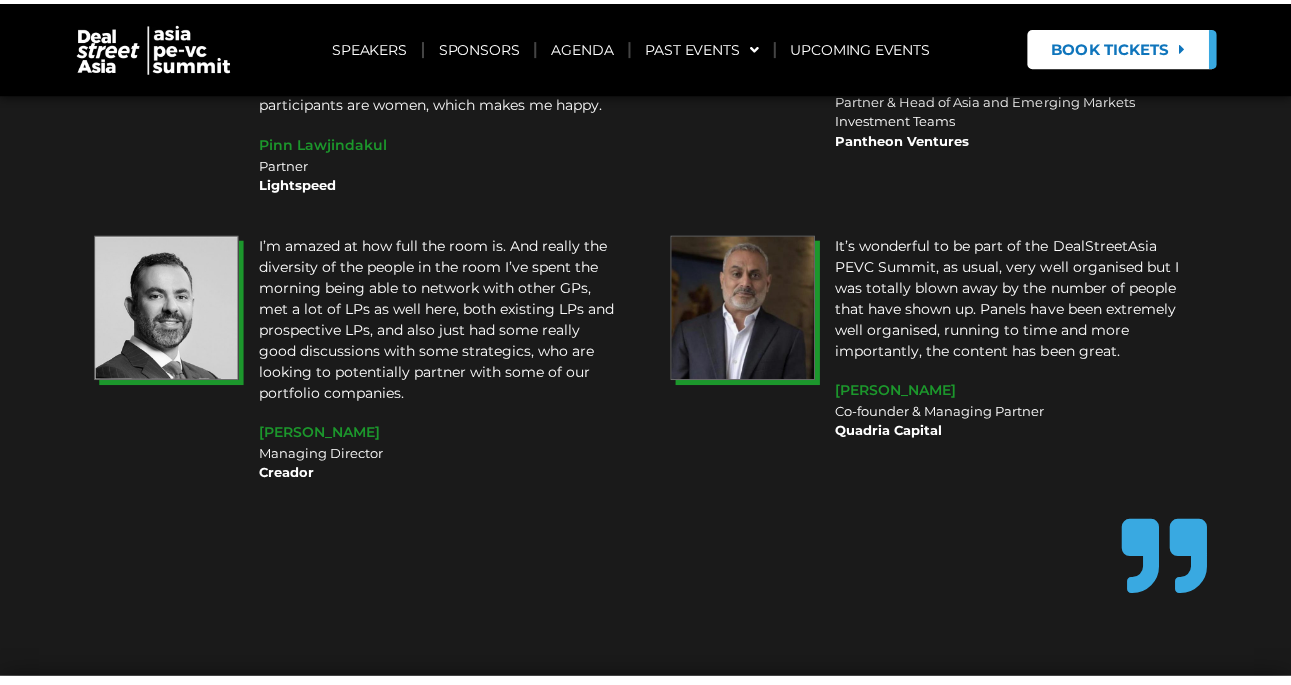 scroll, scrollTop: 21948, scrollLeft: 0, axis: vertical 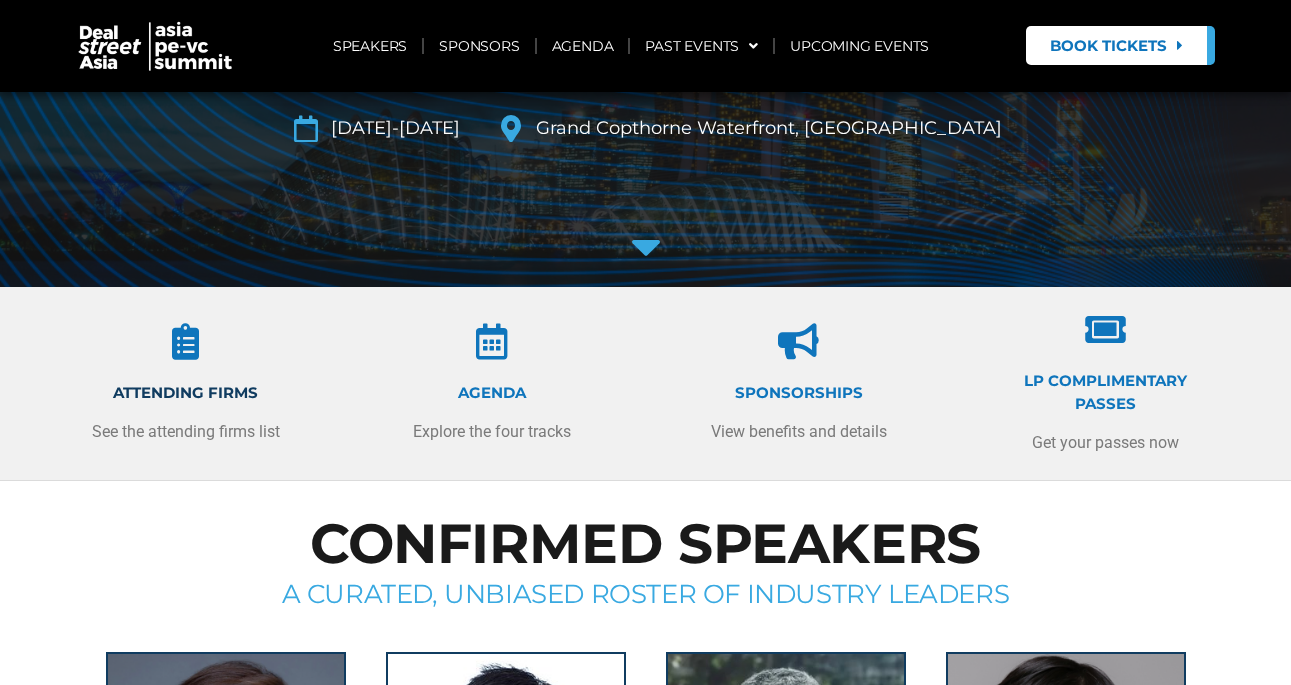 click on "ATTENDING FIRMS" at bounding box center (185, 392) 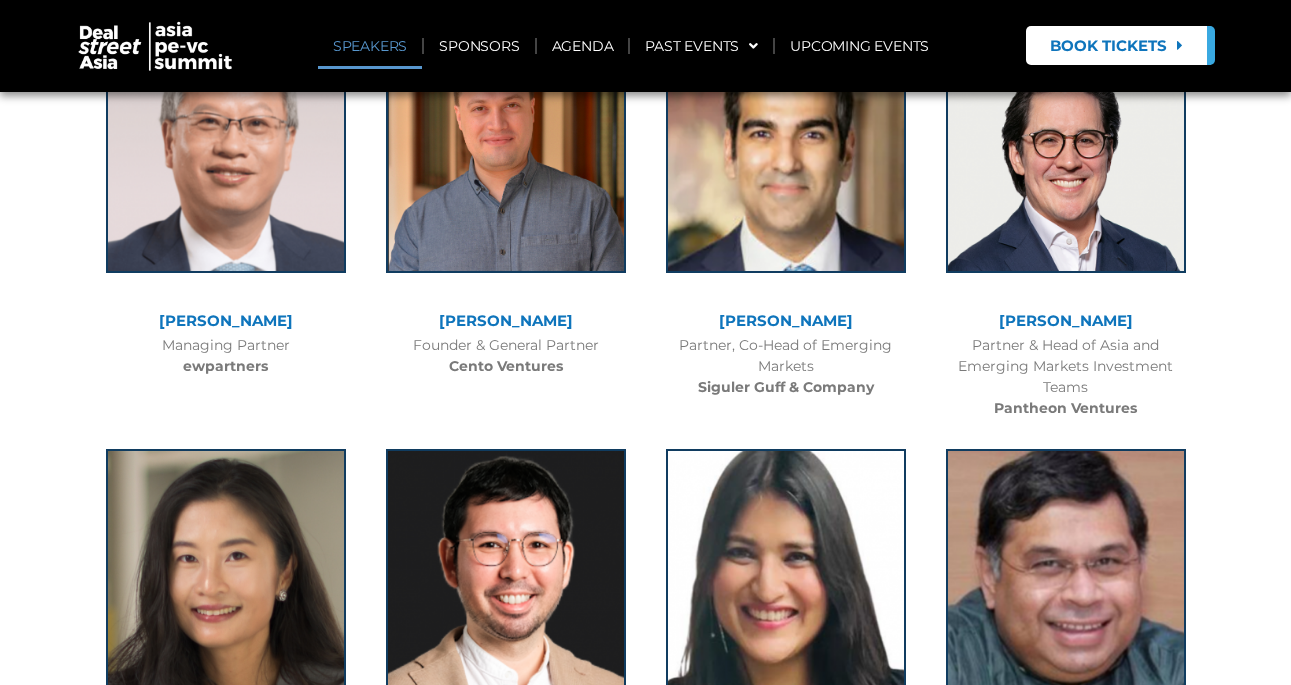 scroll, scrollTop: 16145, scrollLeft: 0, axis: vertical 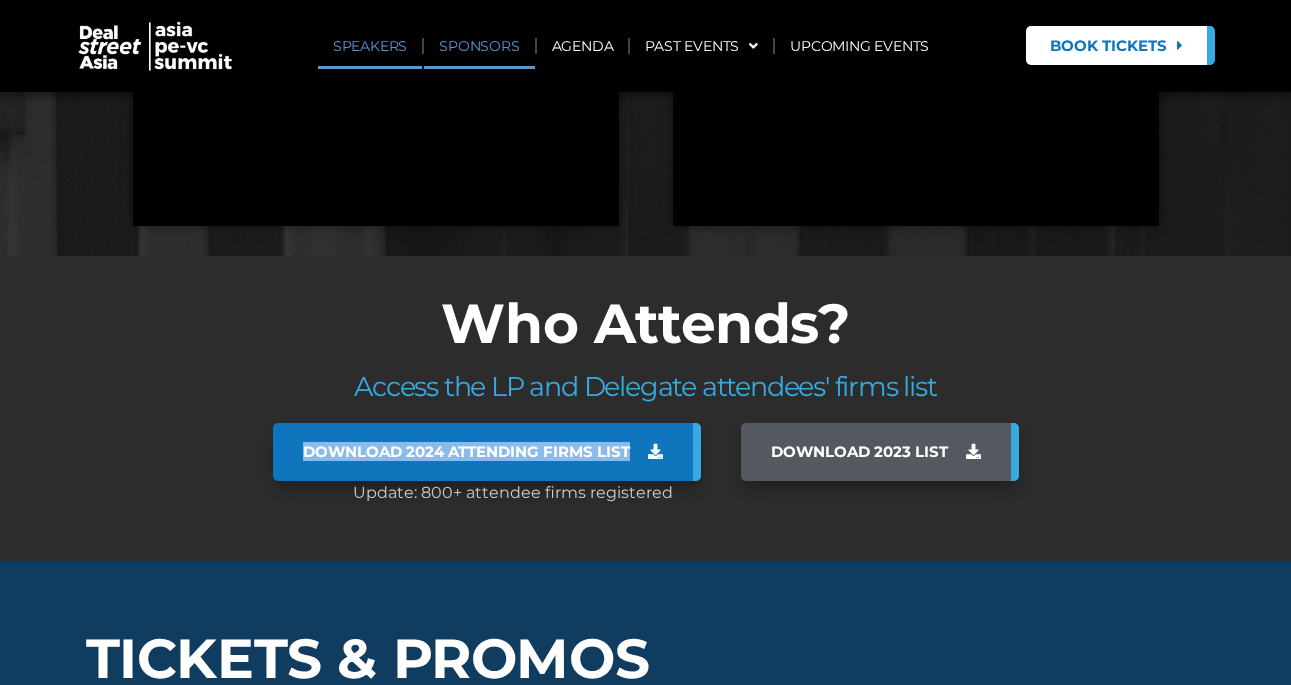click on "SPONSORS" 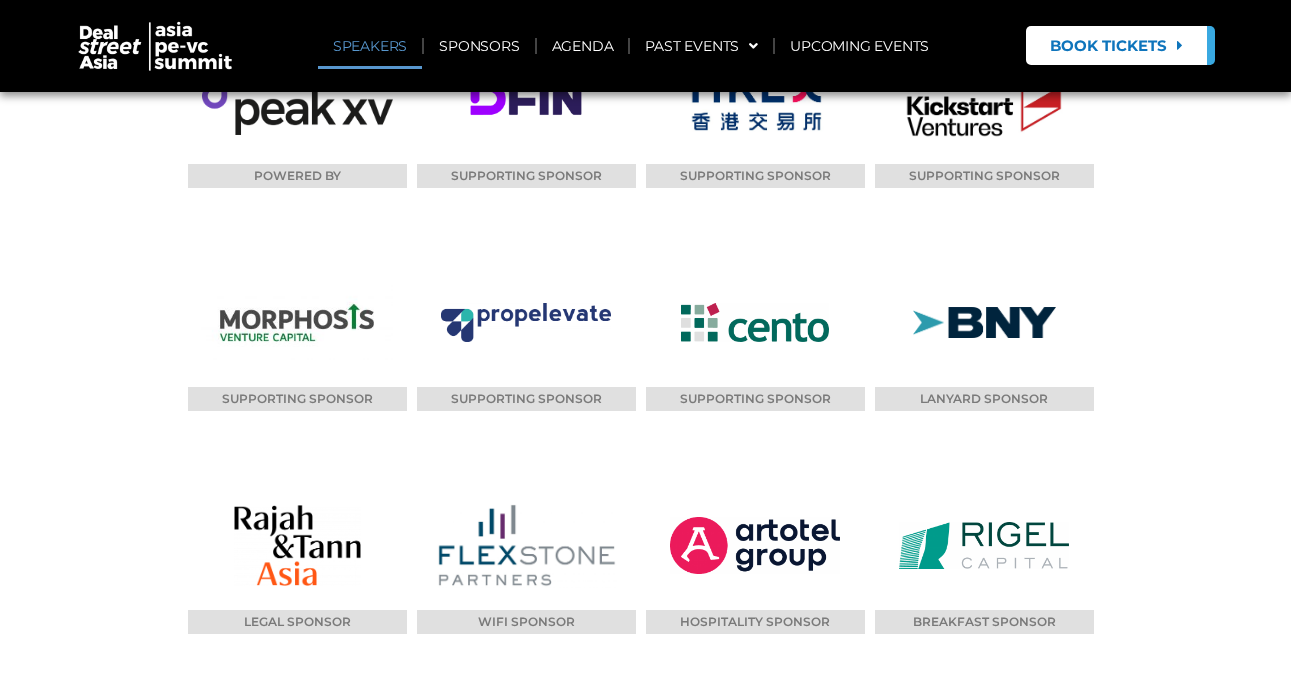 scroll, scrollTop: 18287, scrollLeft: 0, axis: vertical 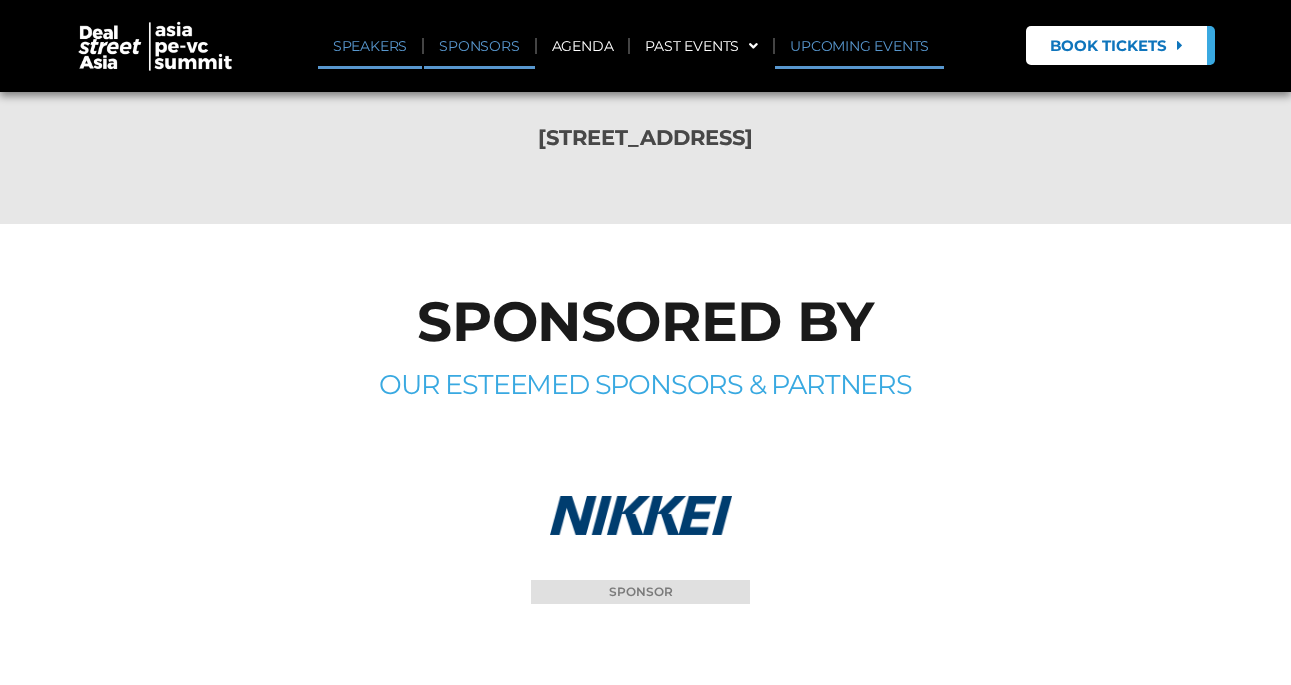 click on "UPCOMING EVENTS" 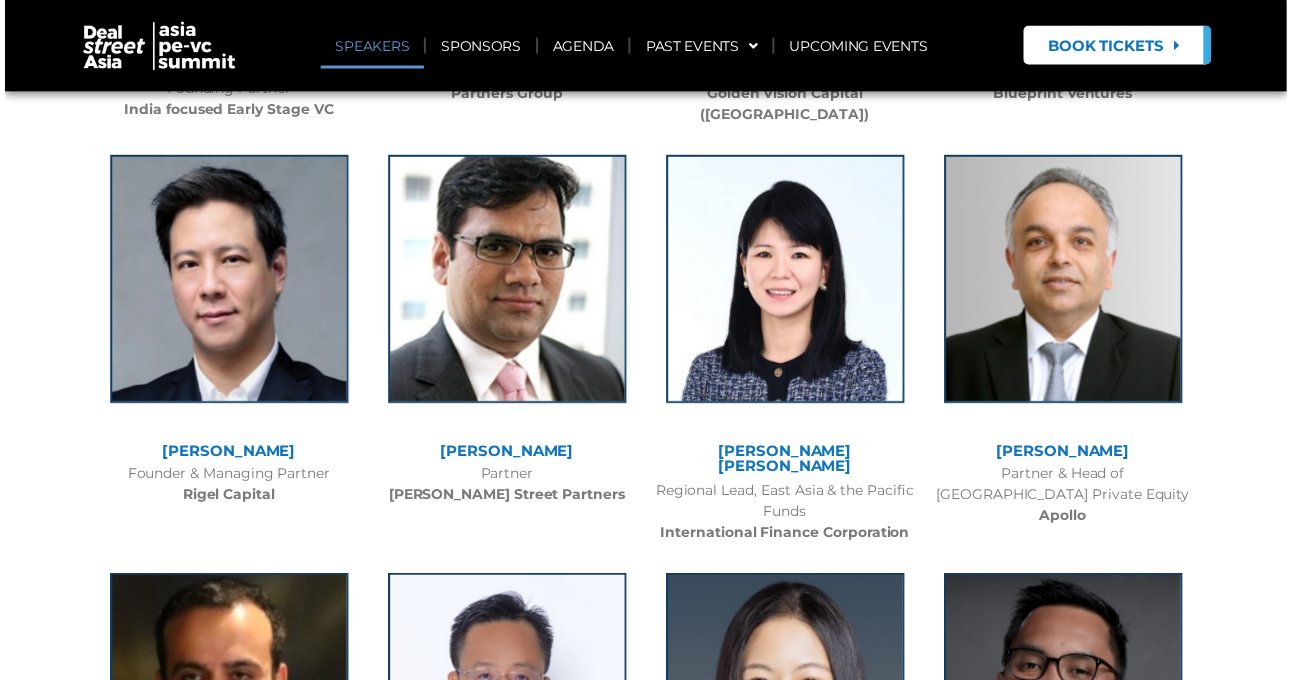 scroll, scrollTop: 0, scrollLeft: 0, axis: both 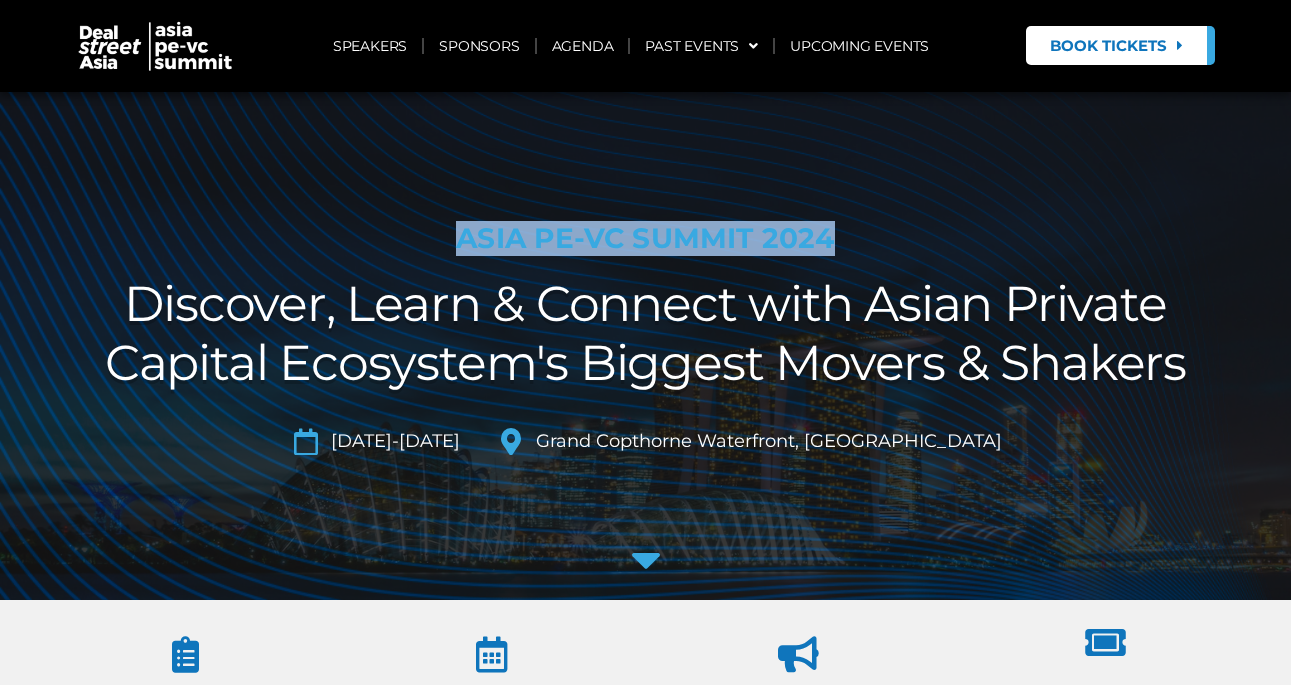 drag, startPoint x: 463, startPoint y: 239, endPoint x: 830, endPoint y: 237, distance: 367.00546 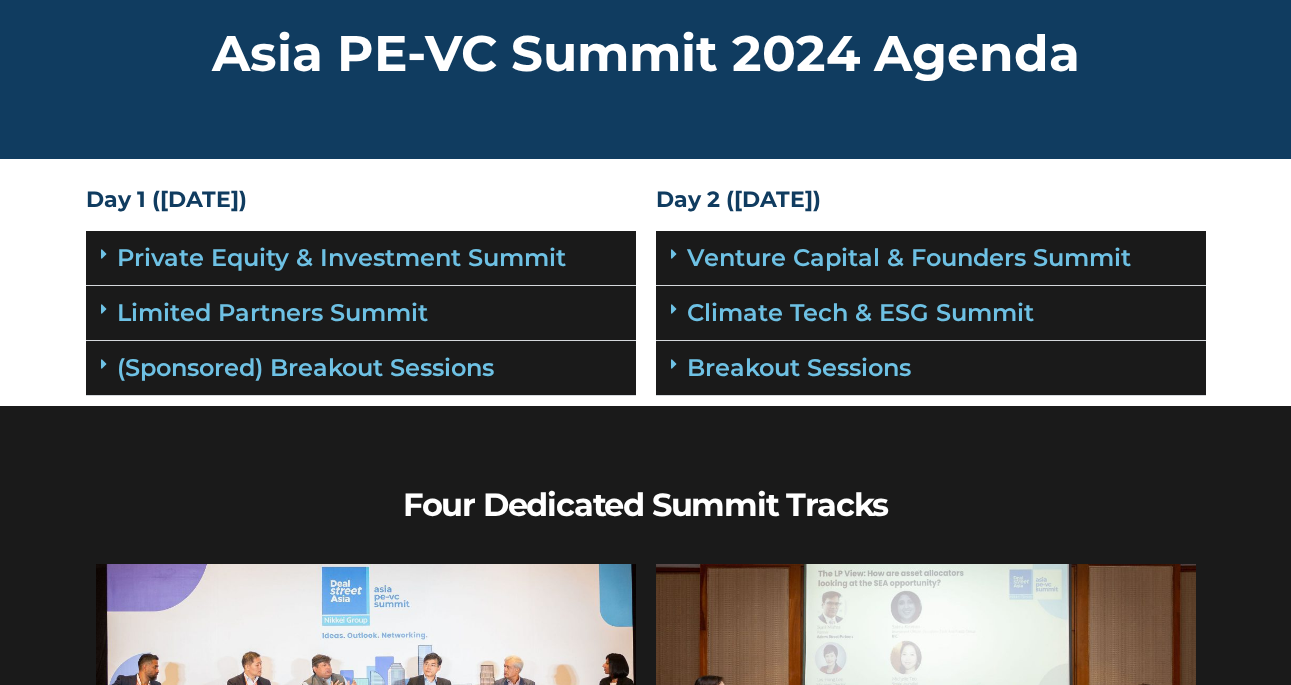 scroll, scrollTop: 67, scrollLeft: 0, axis: vertical 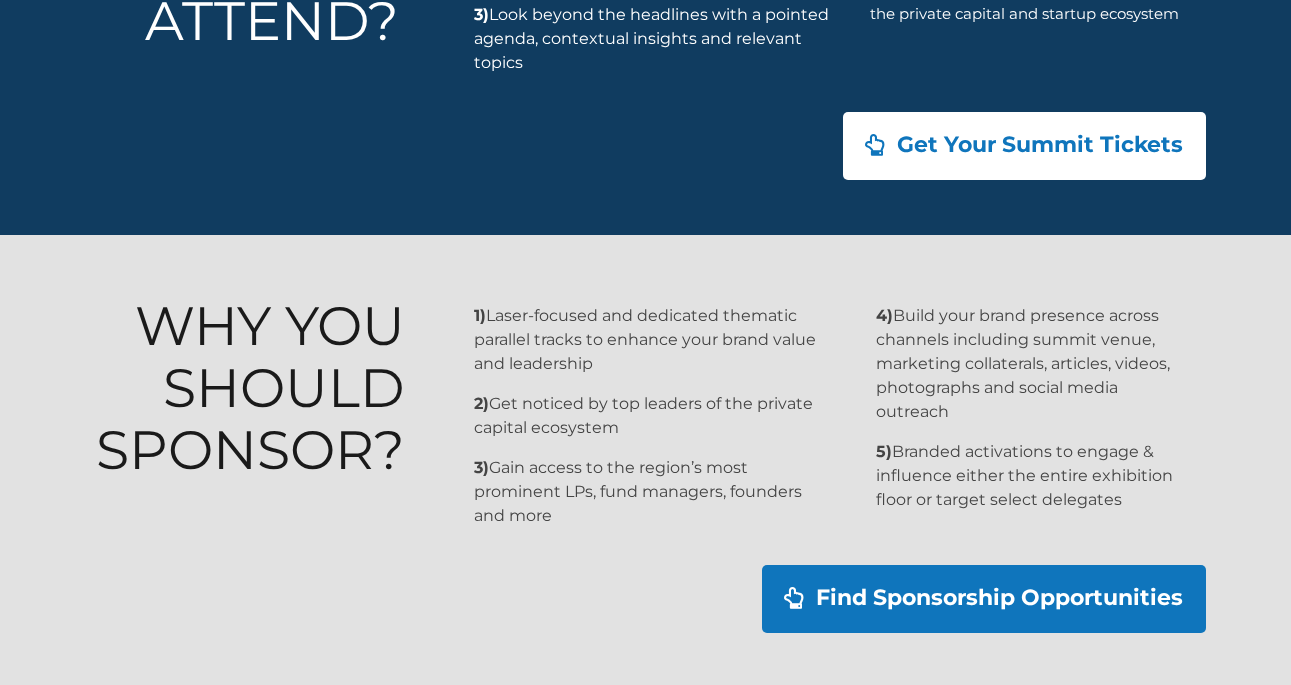 click on "Find Sponsorship Opportunities" at bounding box center [983, 599] 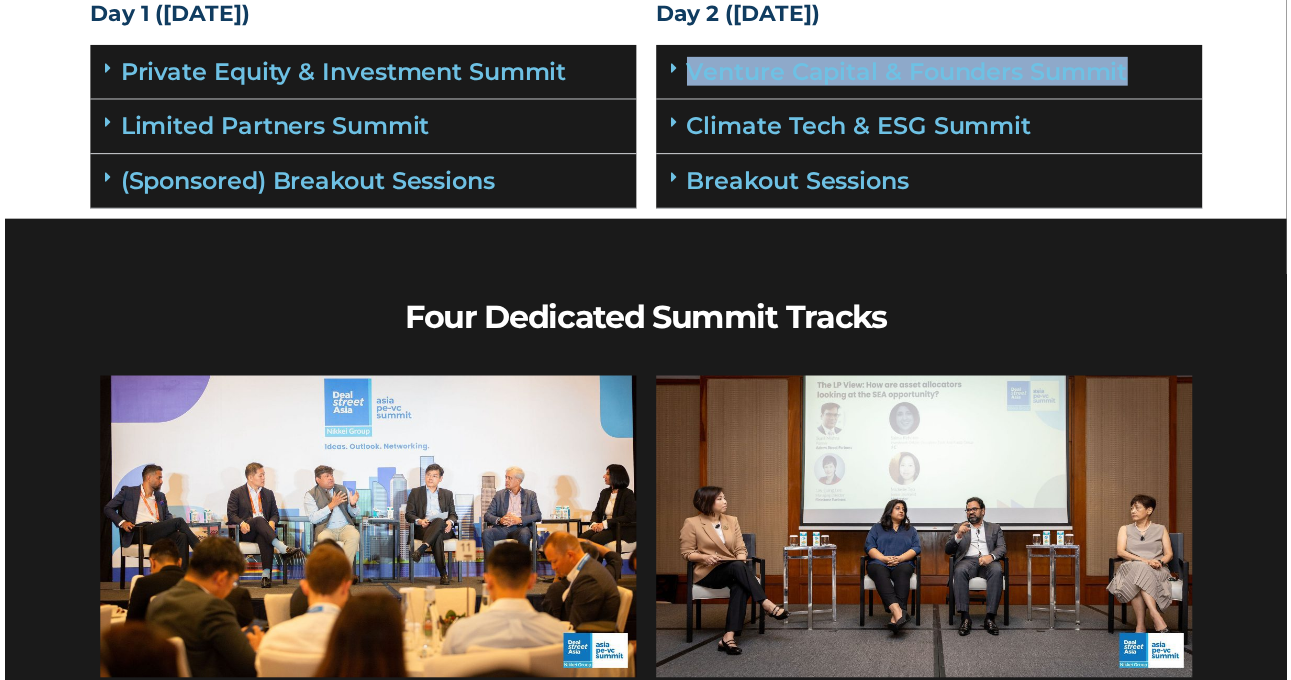 scroll, scrollTop: 0, scrollLeft: 0, axis: both 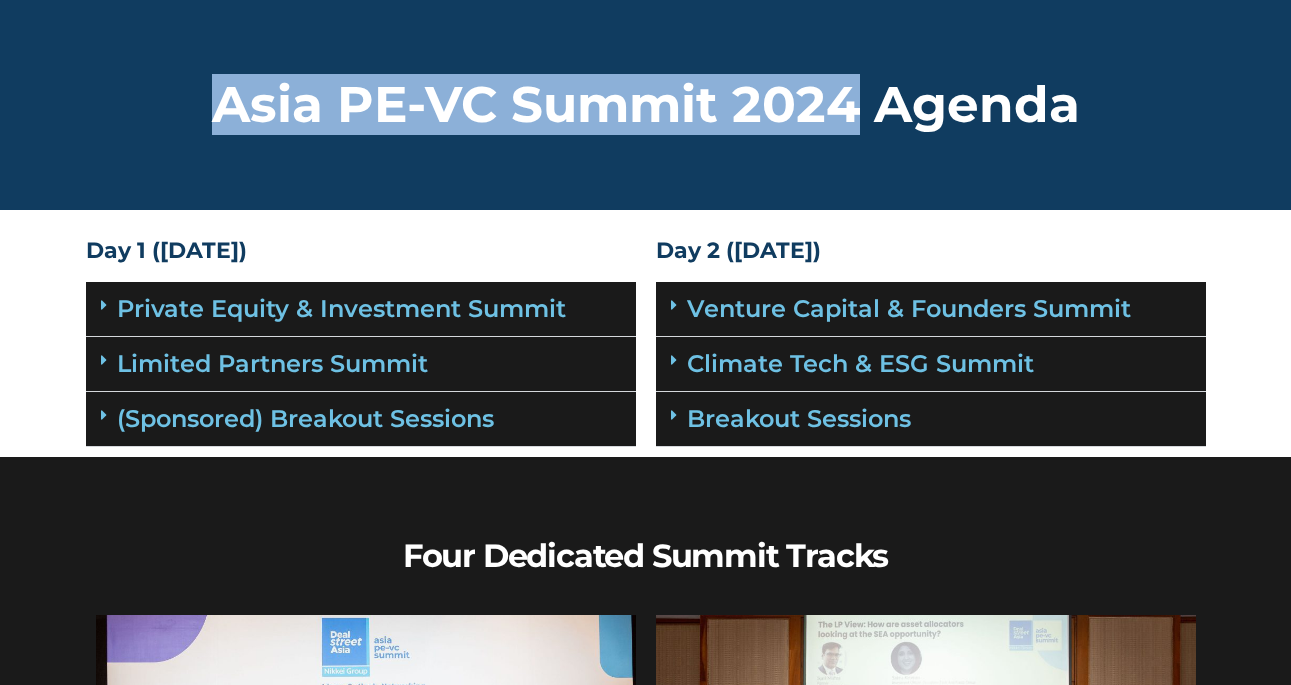 drag, startPoint x: 213, startPoint y: 112, endPoint x: 854, endPoint y: 114, distance: 641.0031 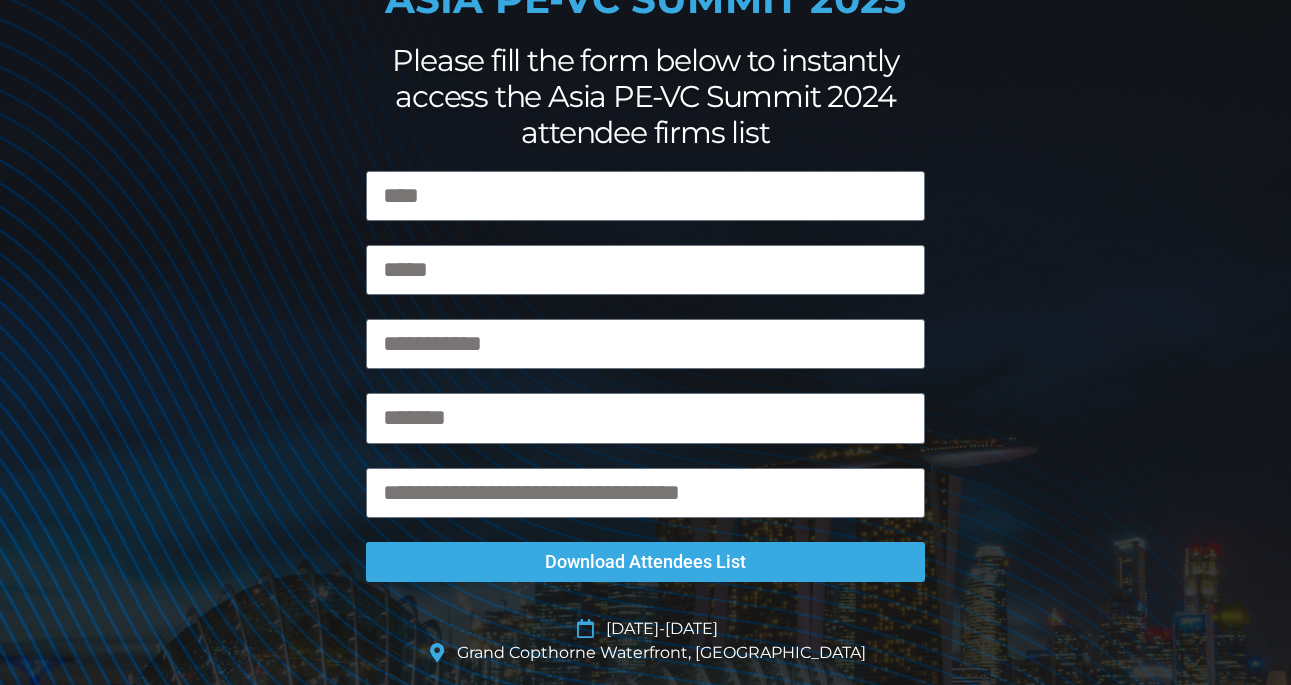 scroll, scrollTop: 148, scrollLeft: 0, axis: vertical 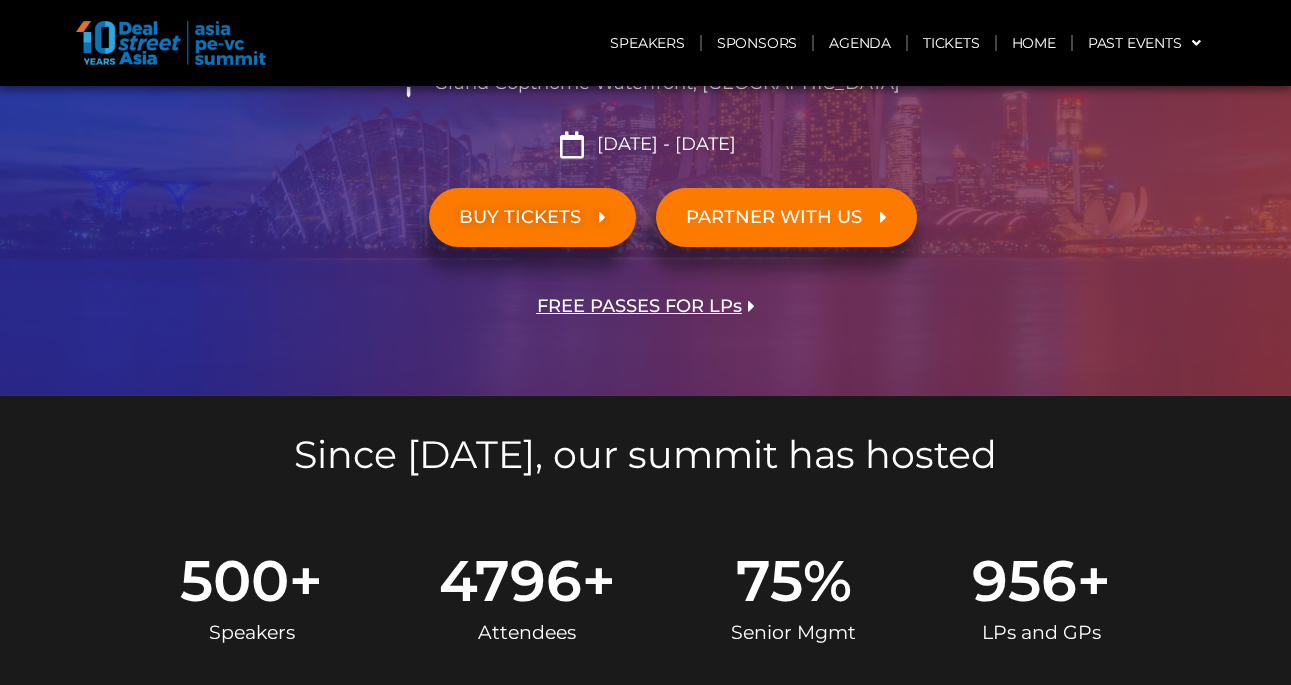 click on "PARTNER WITH US" at bounding box center [774, 217] 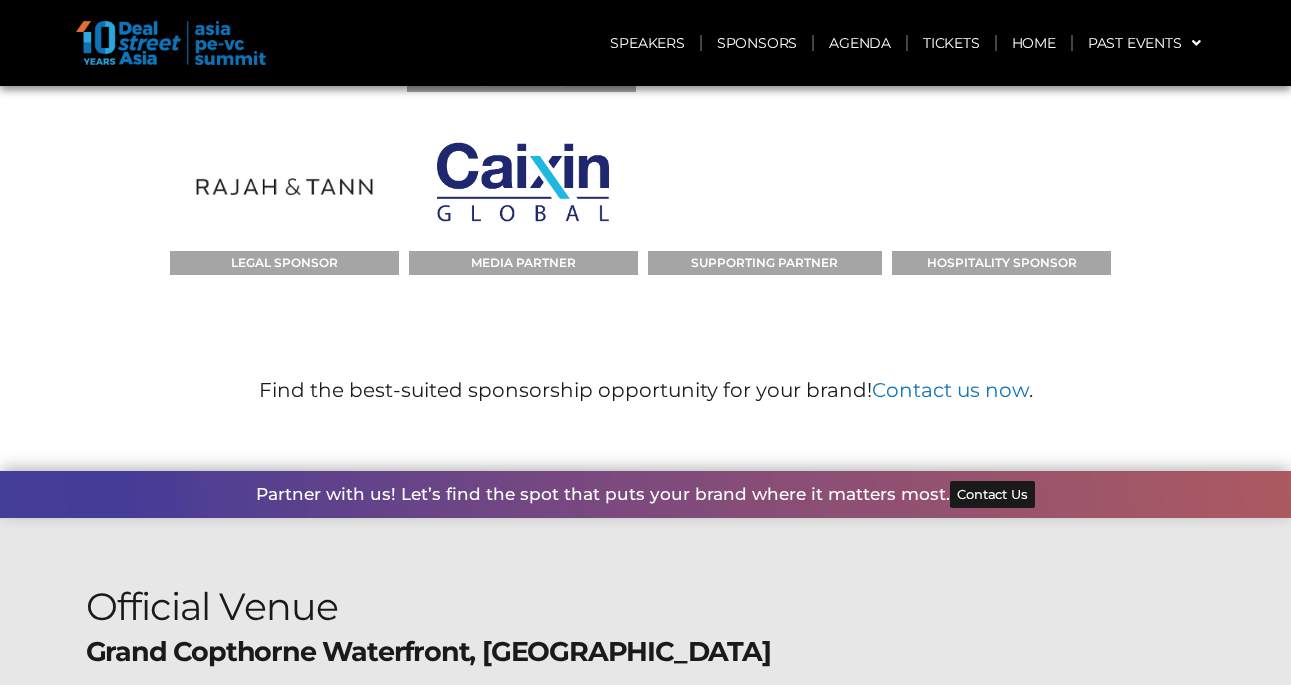 scroll, scrollTop: 16958, scrollLeft: 0, axis: vertical 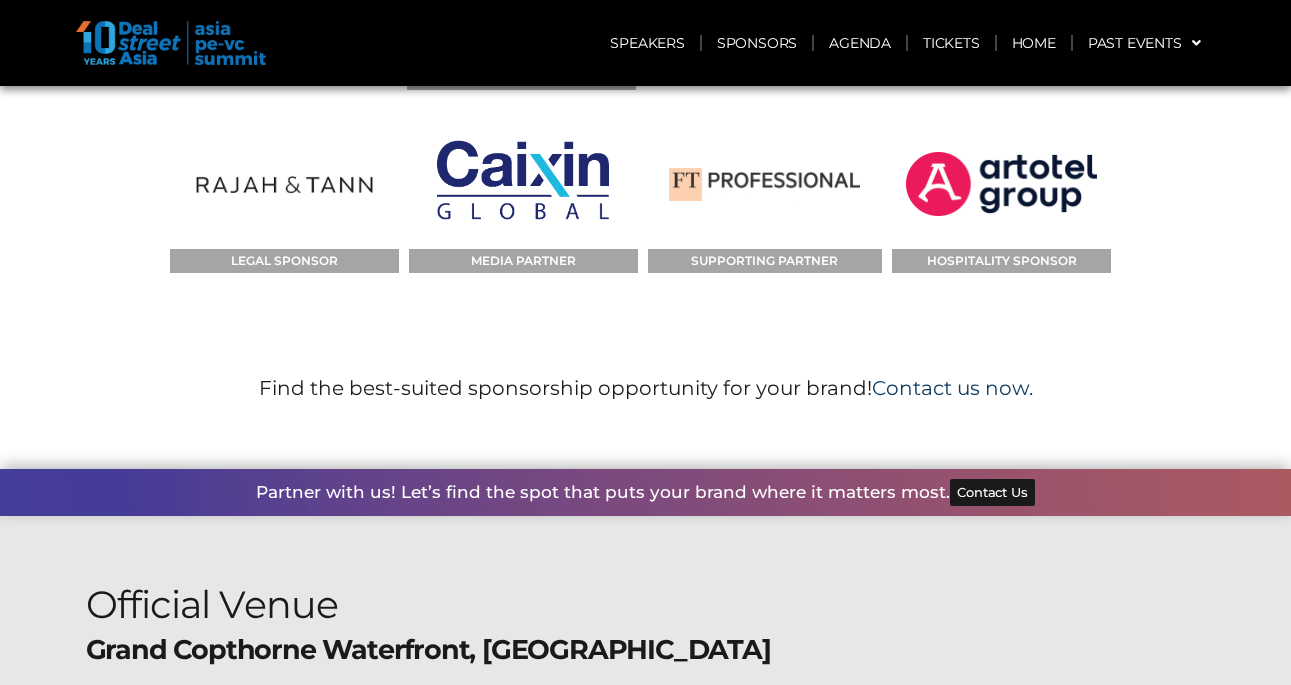 click on "Contact us now" at bounding box center (950, 388) 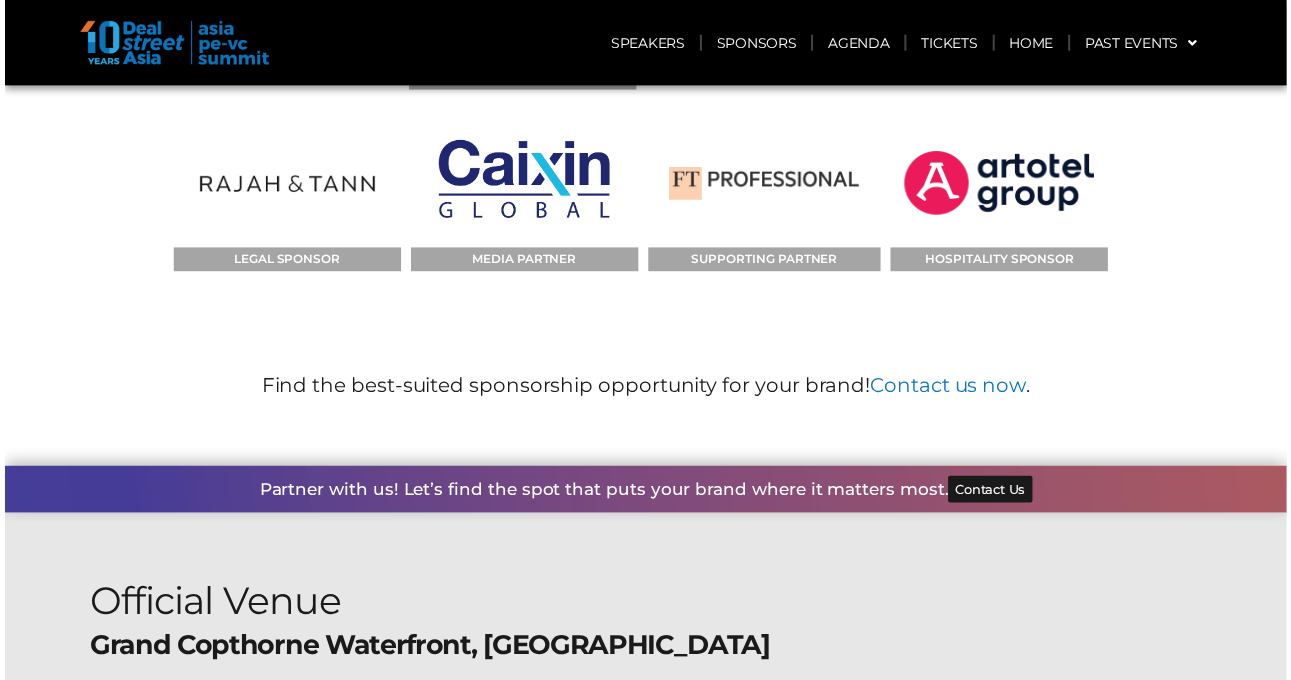 scroll, scrollTop: 16959, scrollLeft: 0, axis: vertical 